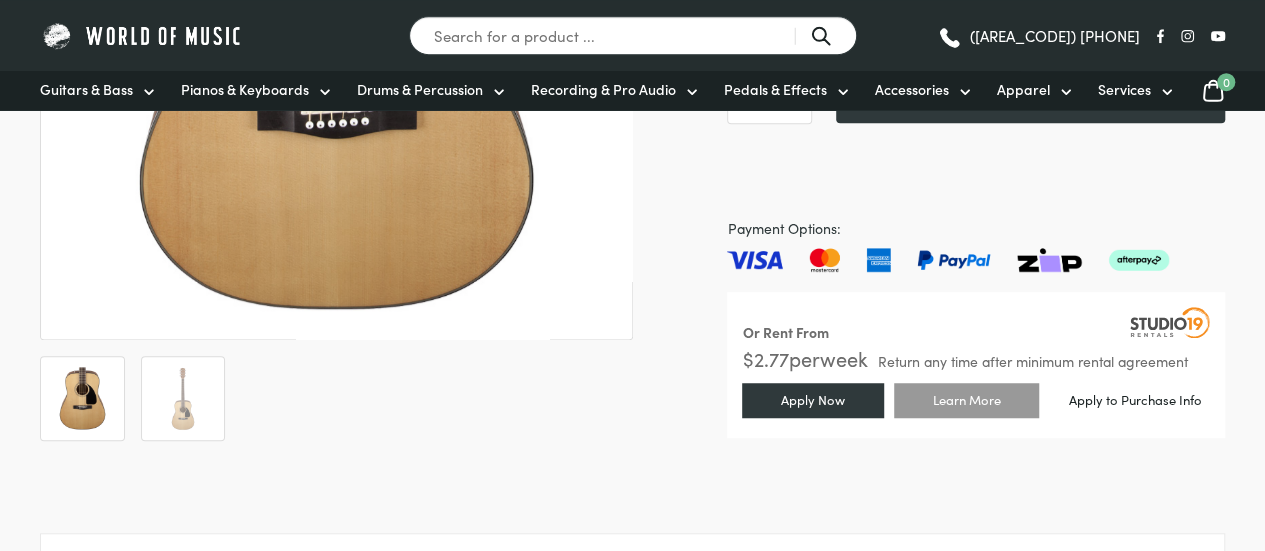 scroll, scrollTop: 0, scrollLeft: 0, axis: both 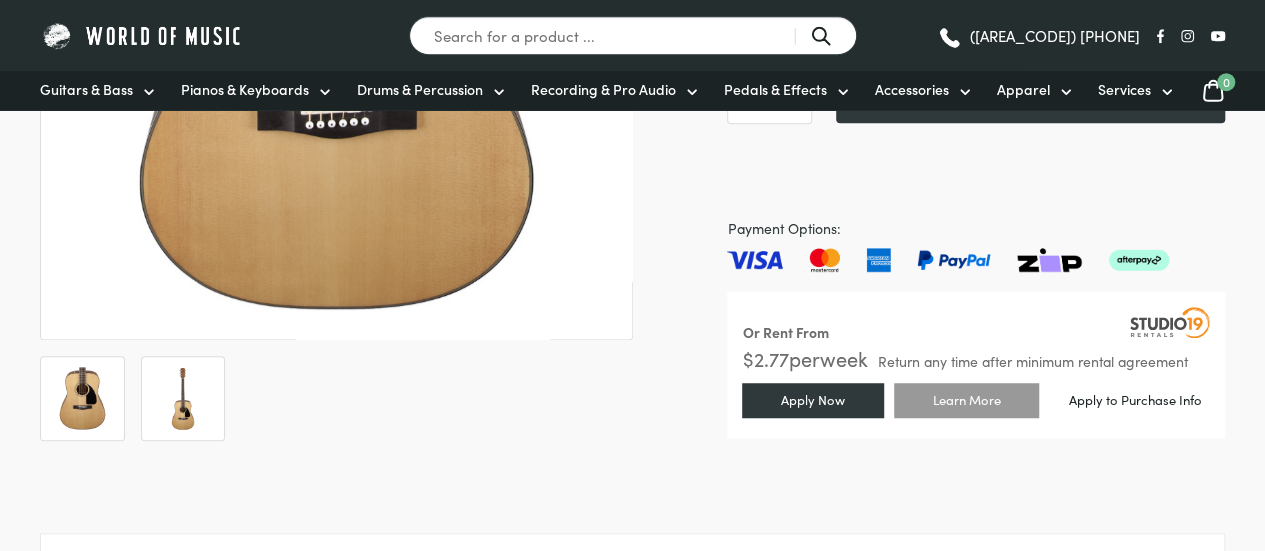 click at bounding box center [183, 398] 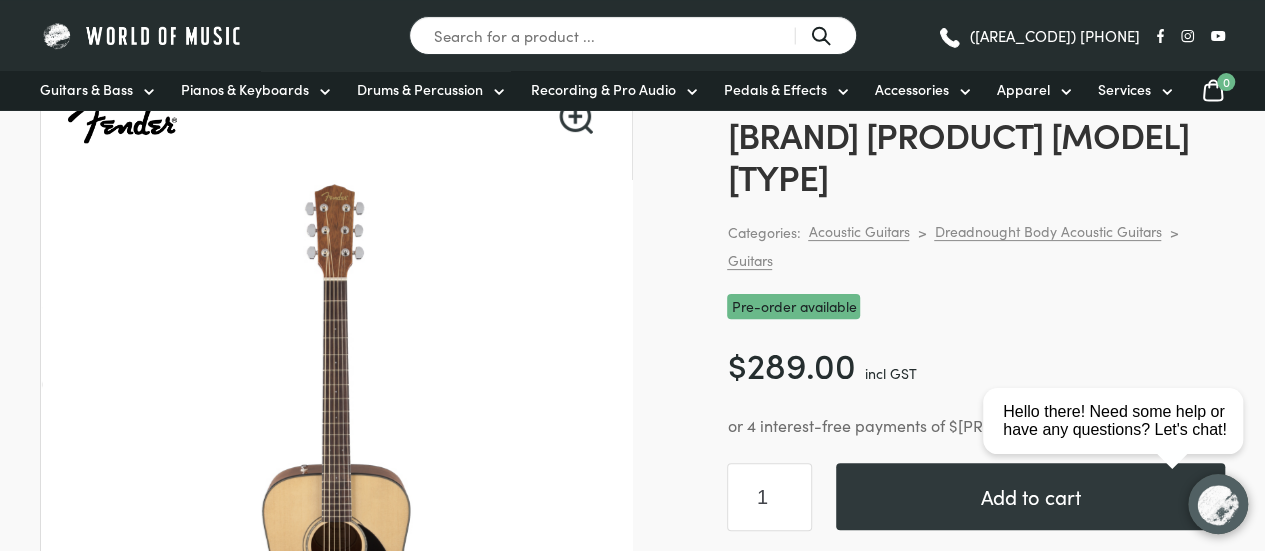 scroll, scrollTop: 352, scrollLeft: 0, axis: vertical 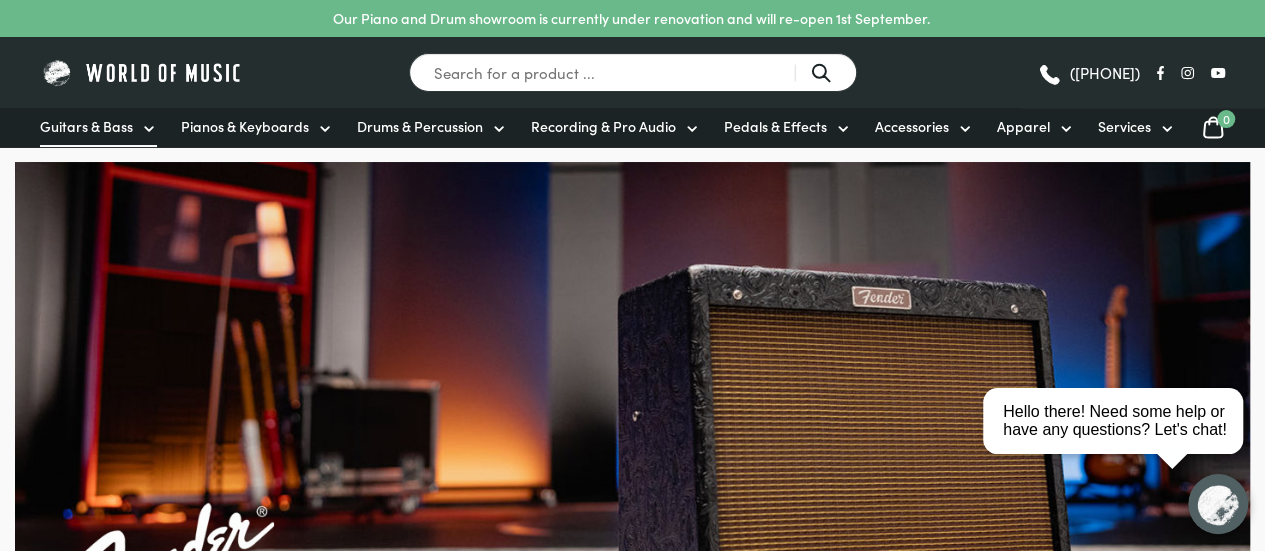 click on "Guitars & Bass" at bounding box center (98, 127) 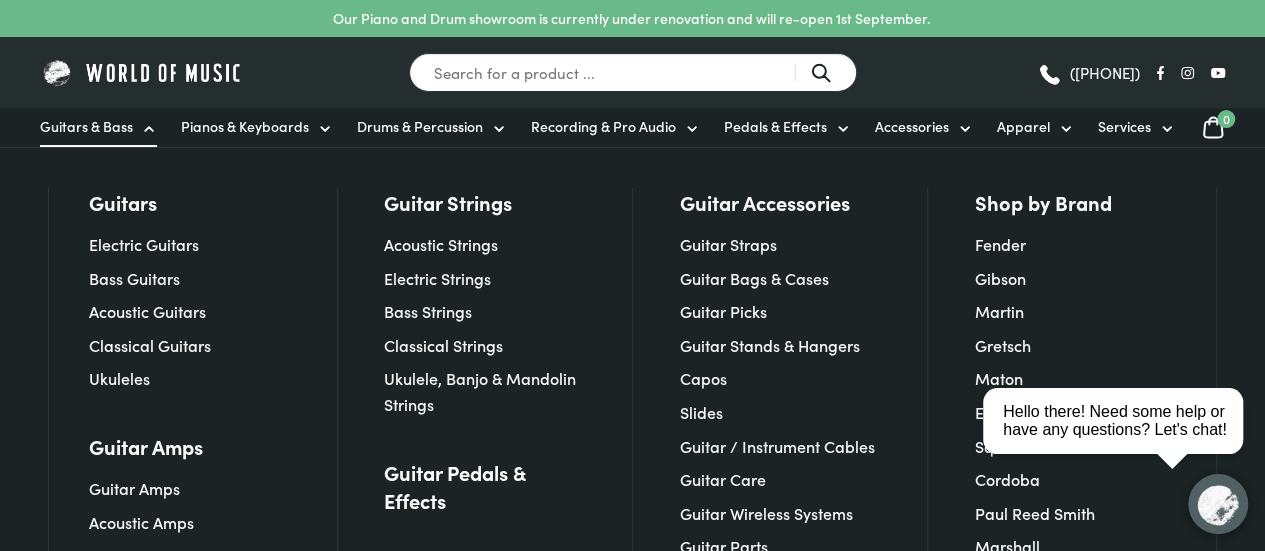 click 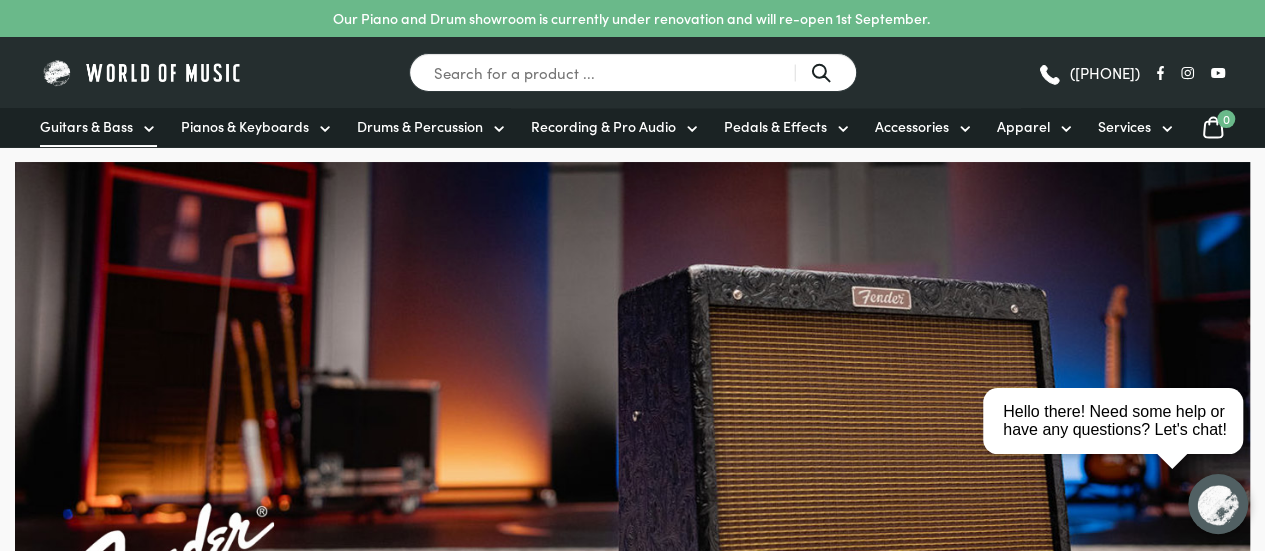 click 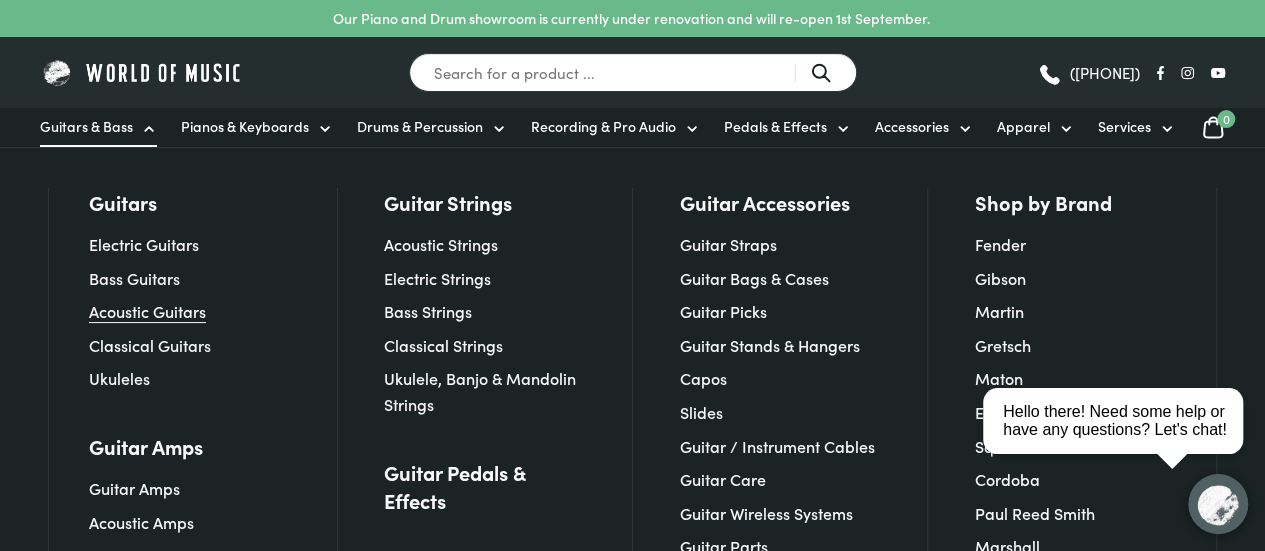 click on "Acoustic Guitars" at bounding box center [147, 311] 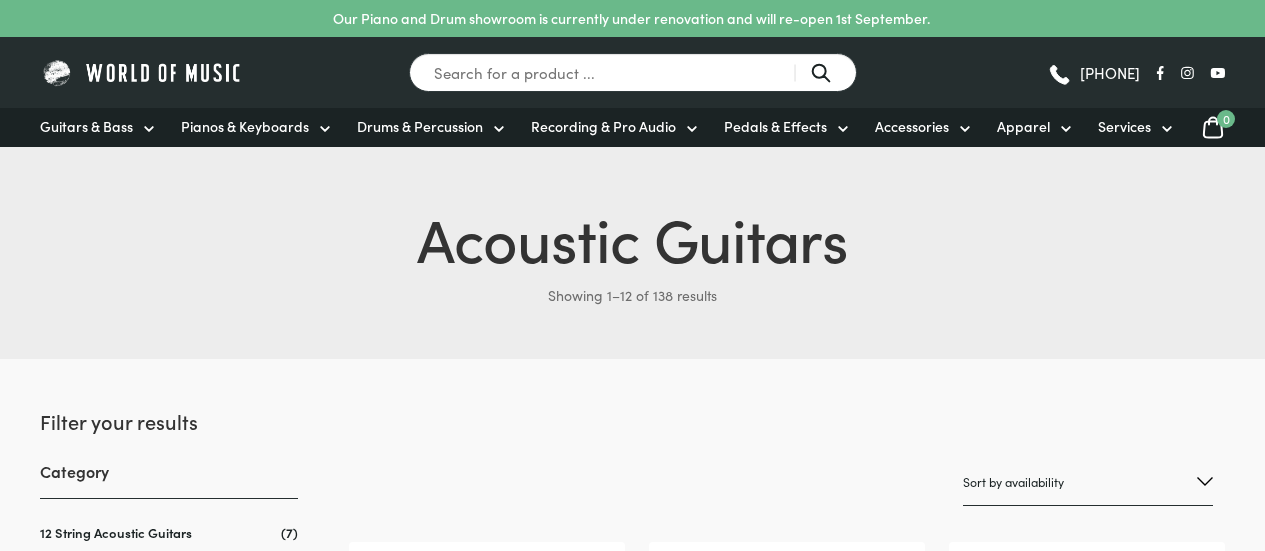 scroll, scrollTop: 0, scrollLeft: 0, axis: both 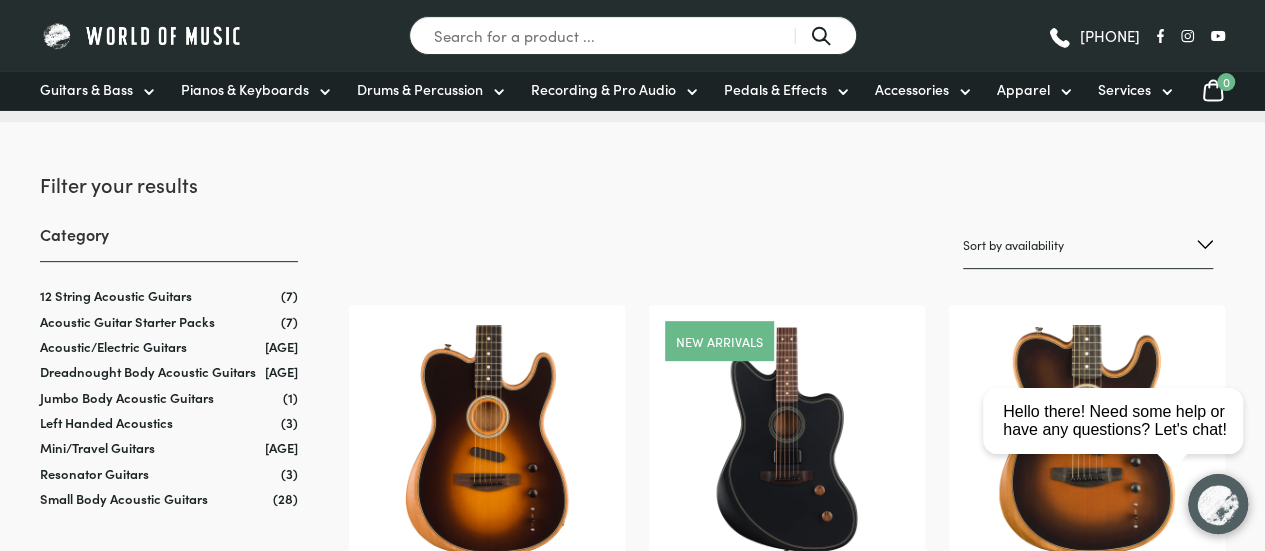 click on "Sort by popularity
Sort by average rating
Sort by latest
Sort by price: low to high
Sort by price: high to low
Sort by name: A to Z
Sort by name: Z to A
Sort by availability
Show sale items first" at bounding box center [1088, 245] 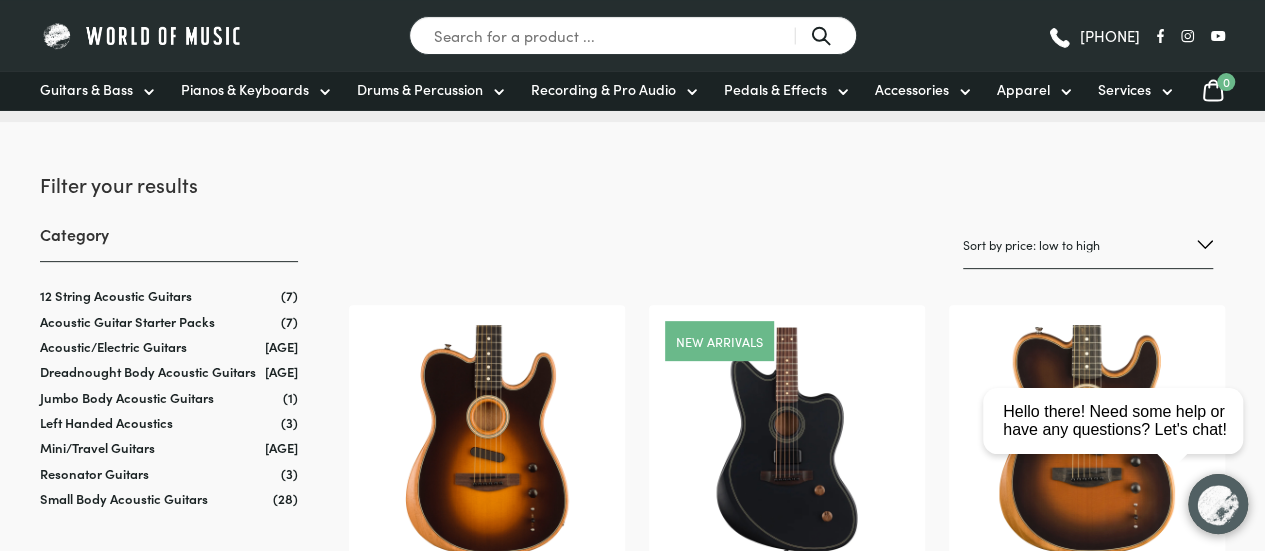 click on "Sort by popularity
Sort by average rating
Sort by latest
Sort by price: low to high
Sort by price: high to low
Sort by name: A to Z
Sort by name: Z to A
Sort by availability
Show sale items first" at bounding box center [1088, 245] 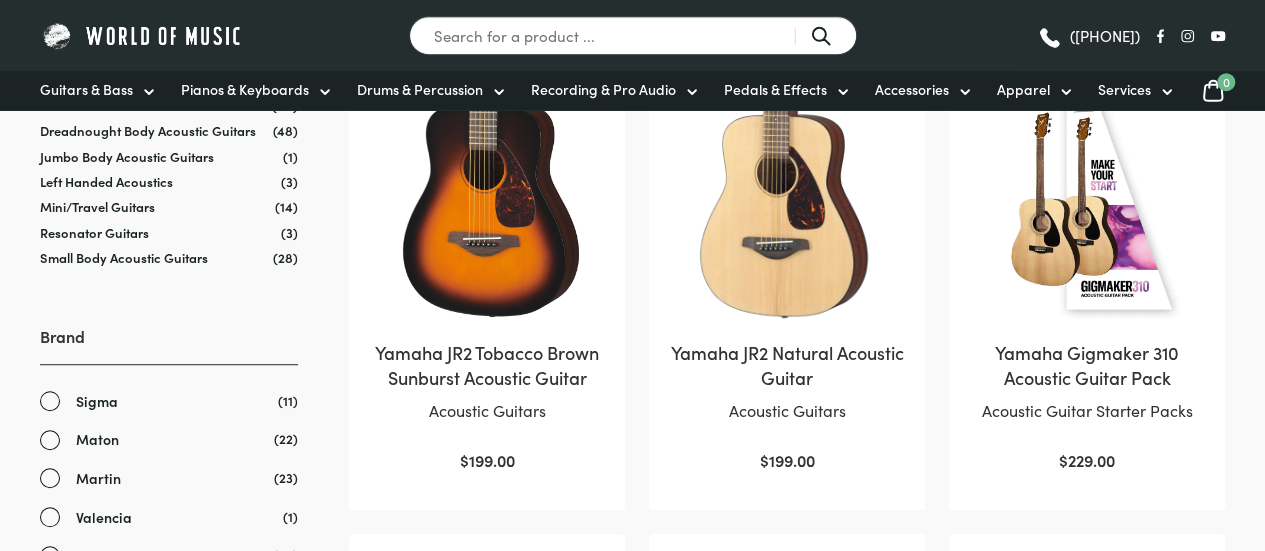 scroll, scrollTop: 0, scrollLeft: 0, axis: both 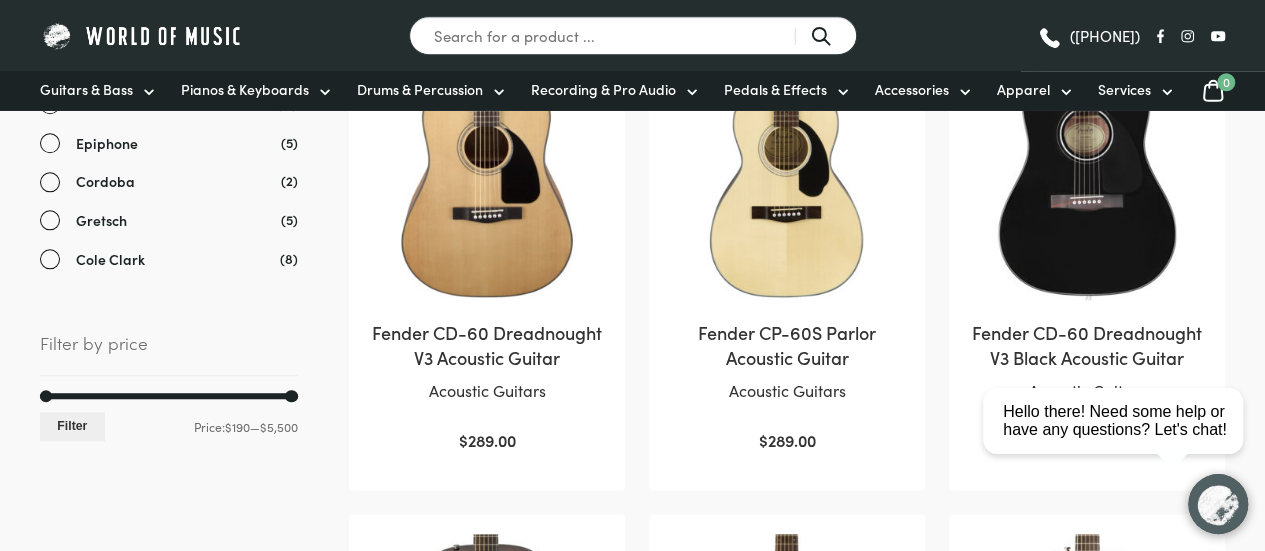 click at bounding box center [1087, 182] 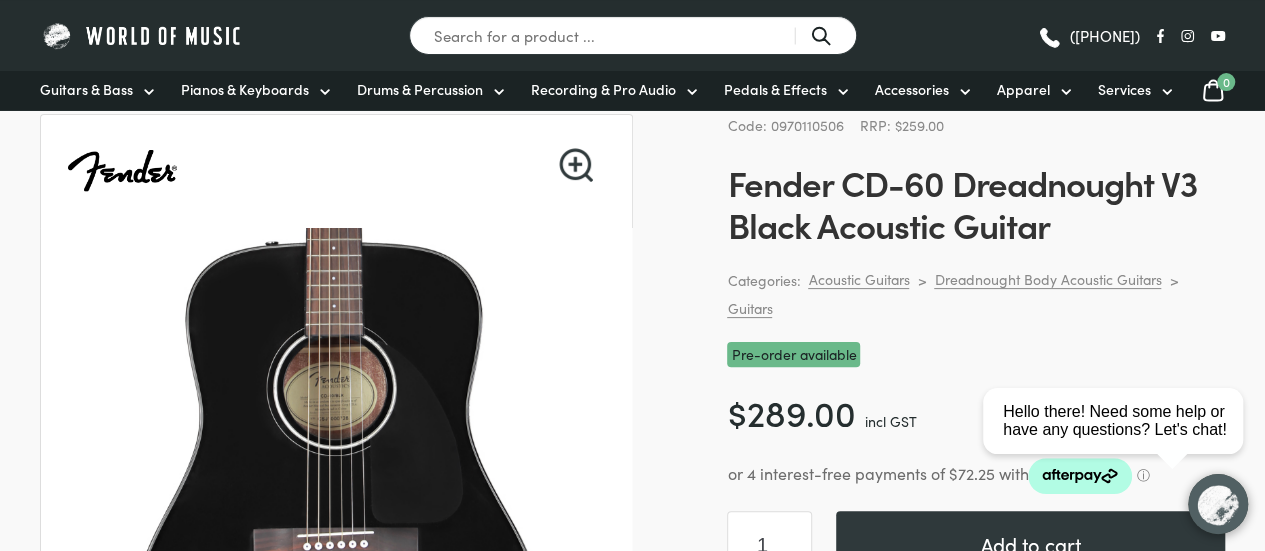 scroll, scrollTop: 0, scrollLeft: 0, axis: both 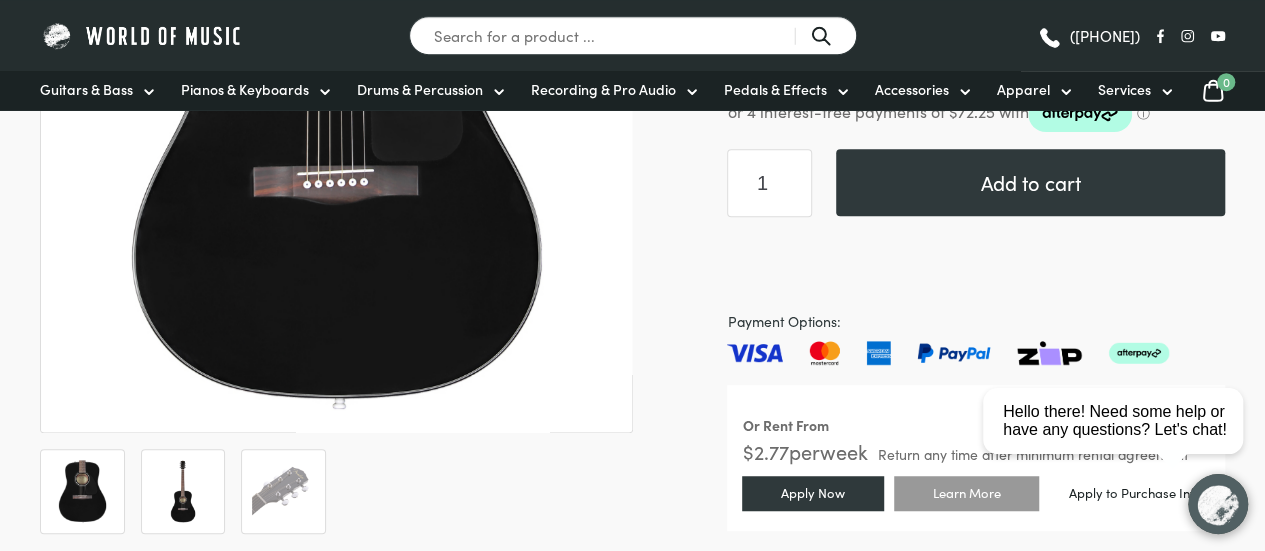 click at bounding box center (183, 491) 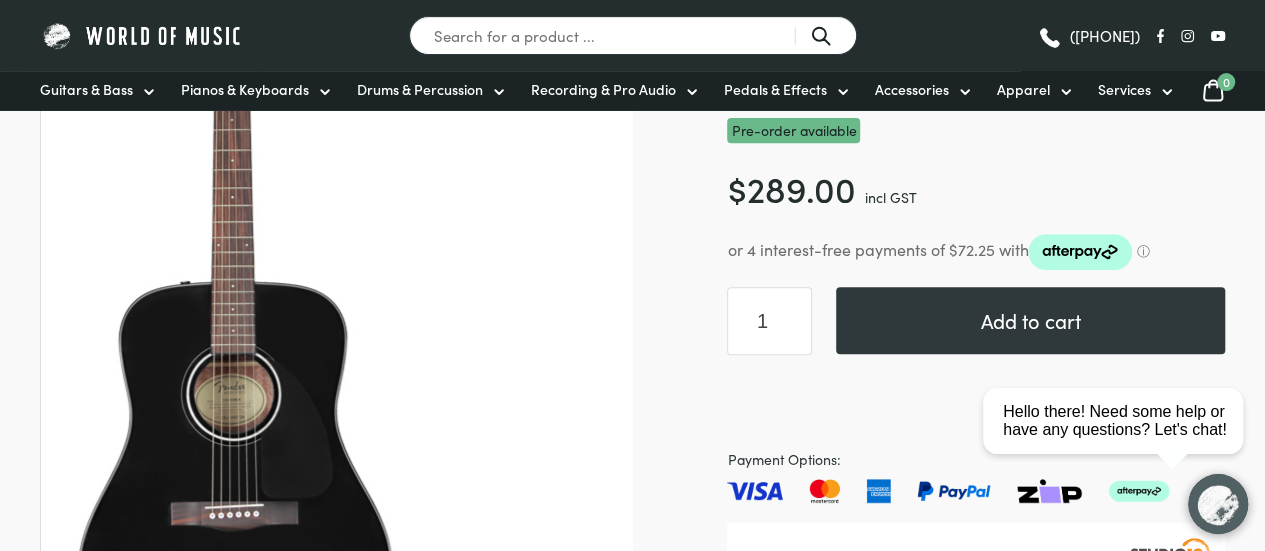 scroll, scrollTop: 0, scrollLeft: 0, axis: both 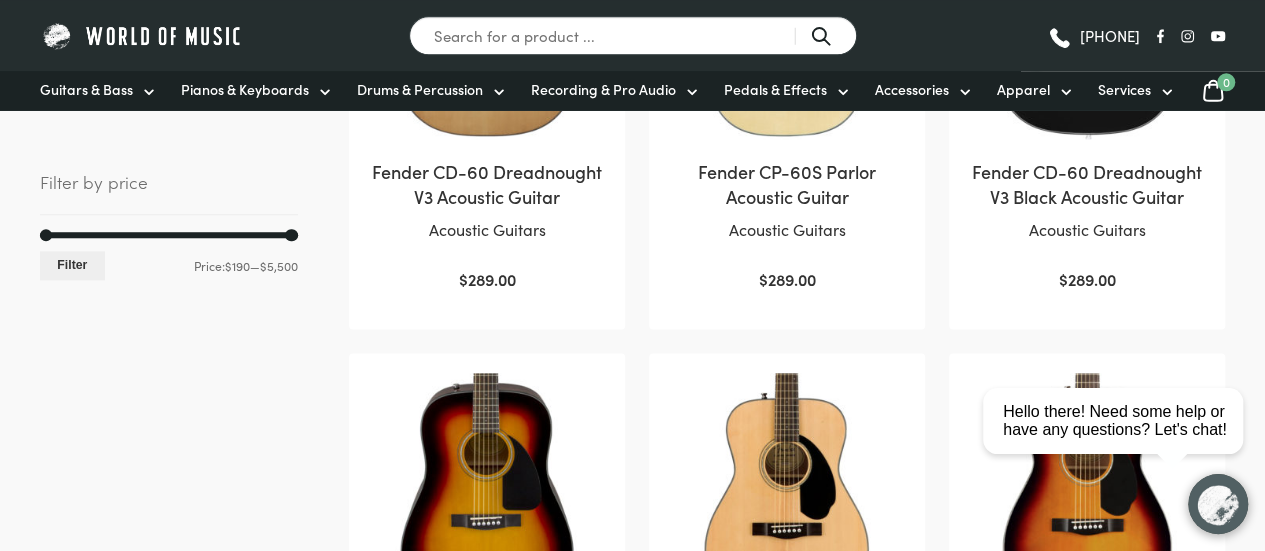 click on "Fender CD-60 Dreadnought V3 Black Acoustic Guitar" at bounding box center (1087, 184) 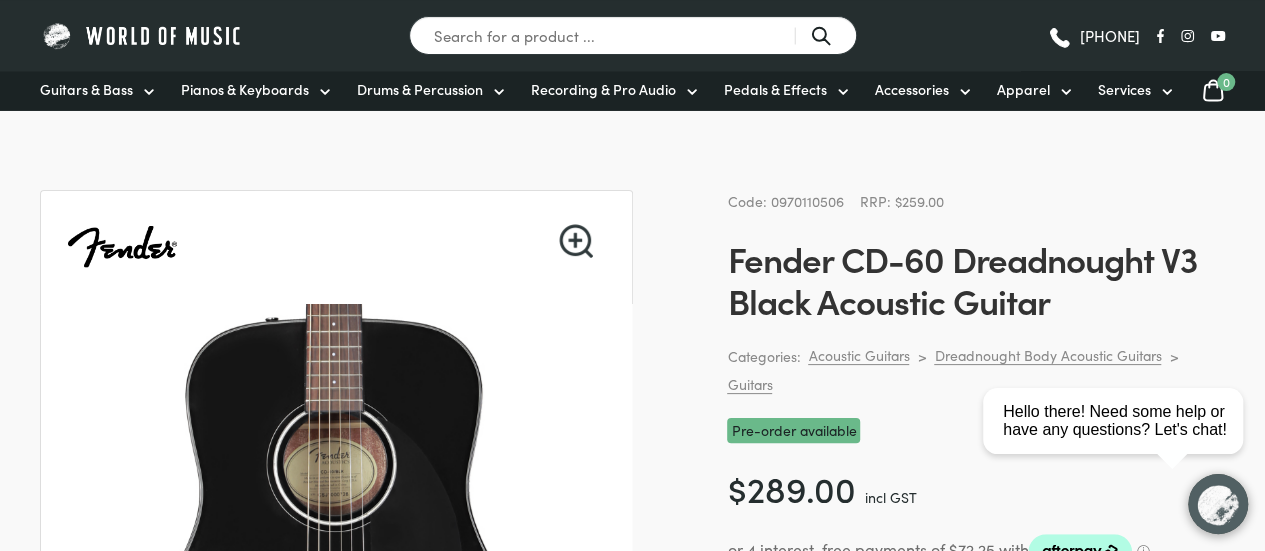 scroll, scrollTop: 0, scrollLeft: 0, axis: both 